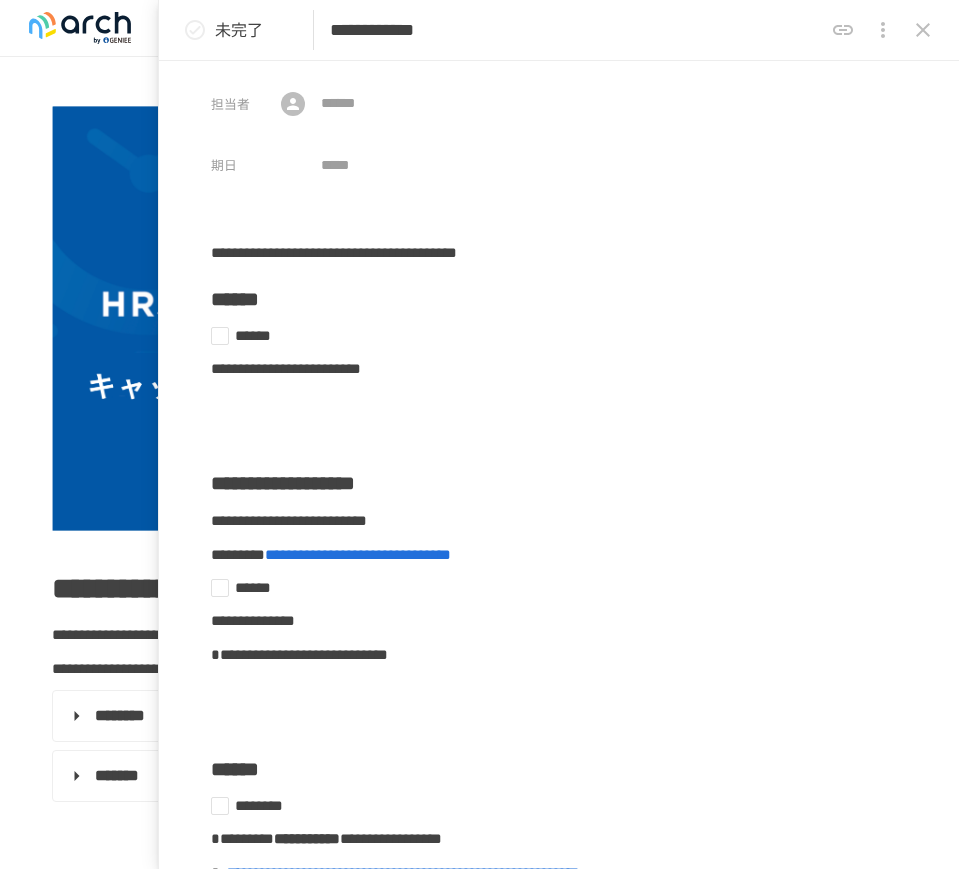 scroll, scrollTop: 0, scrollLeft: 0, axis: both 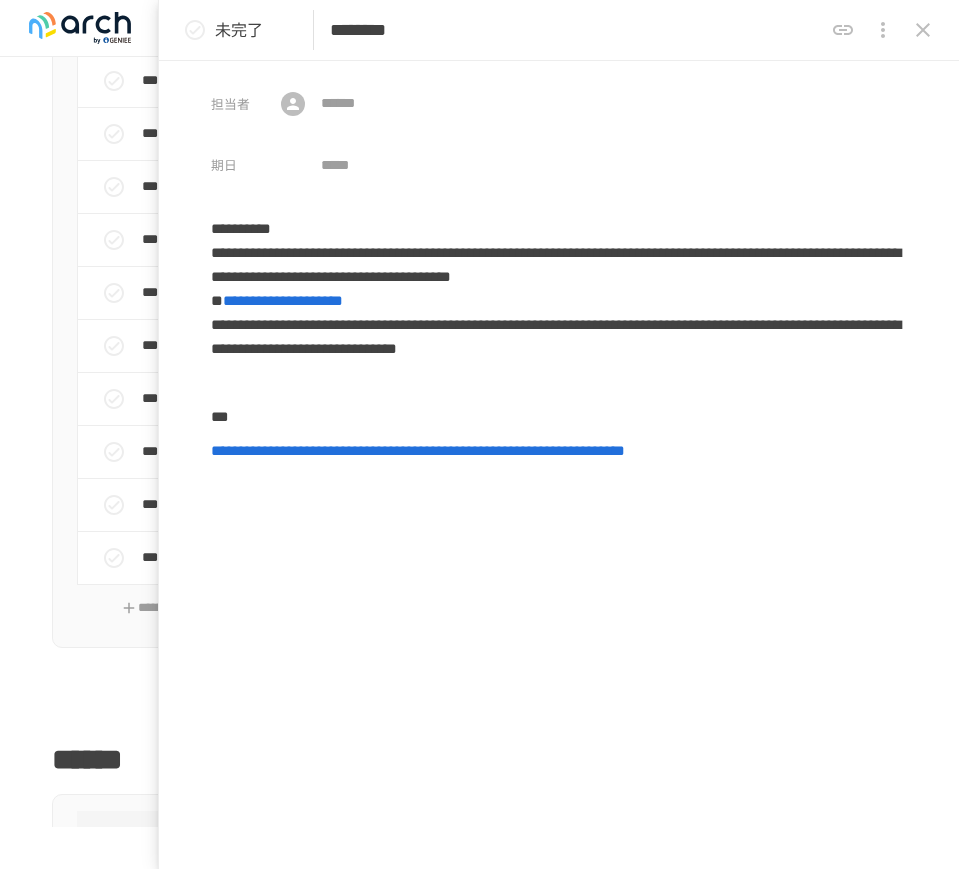 click 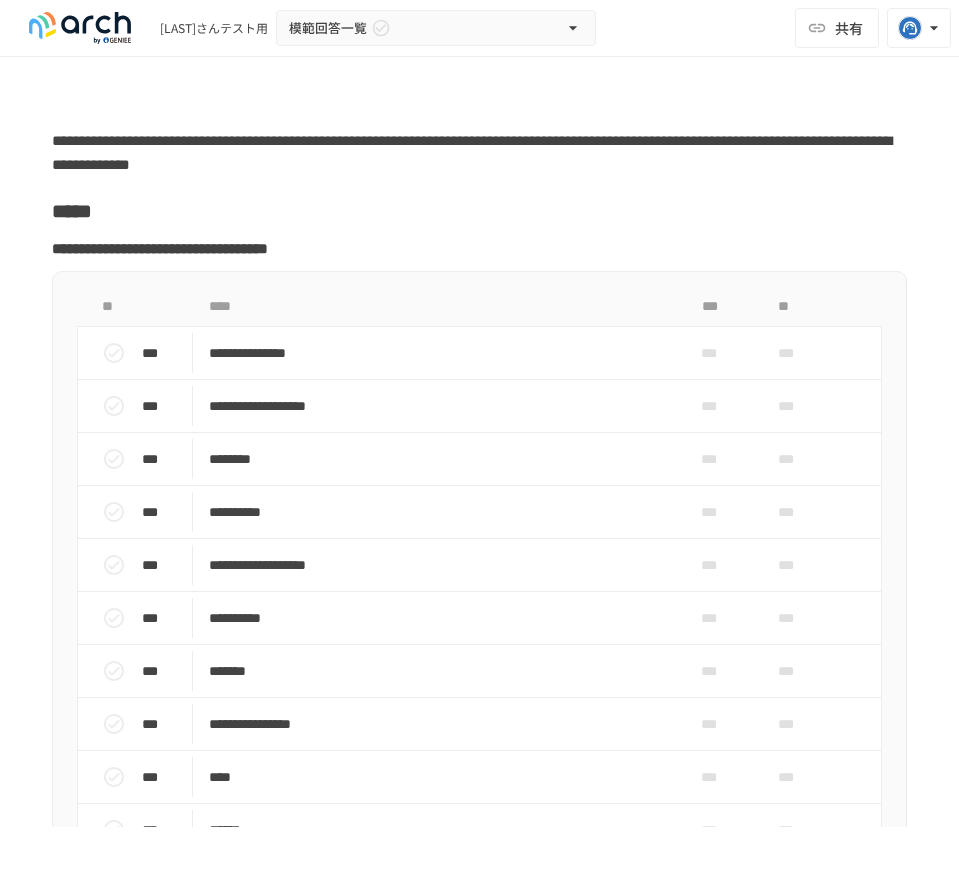 scroll, scrollTop: 15263, scrollLeft: 0, axis: vertical 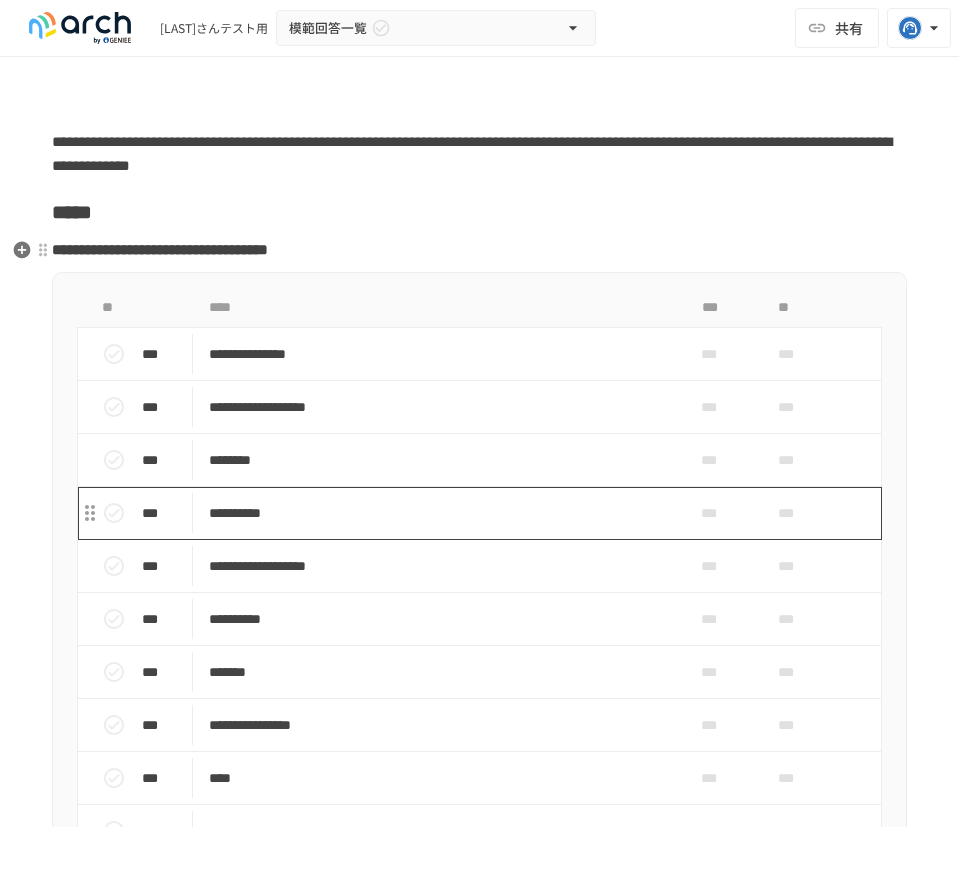 click on "**********" at bounding box center (428, 513) 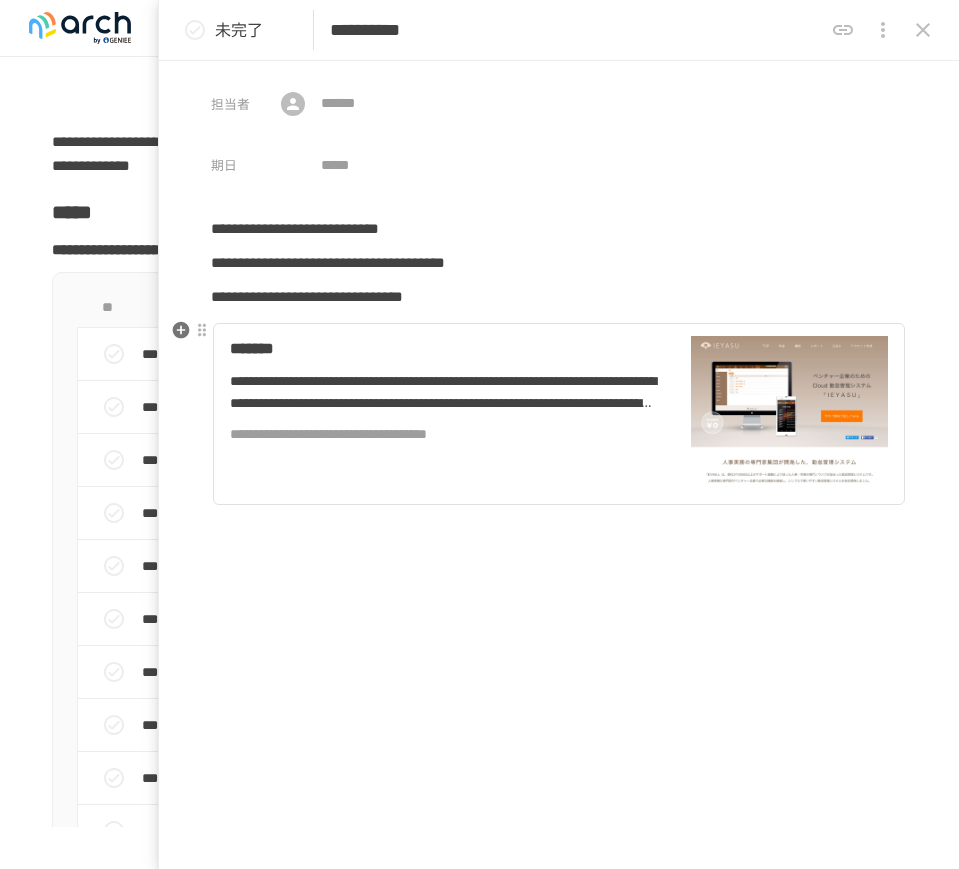 click on "**********" at bounding box center (444, 392) 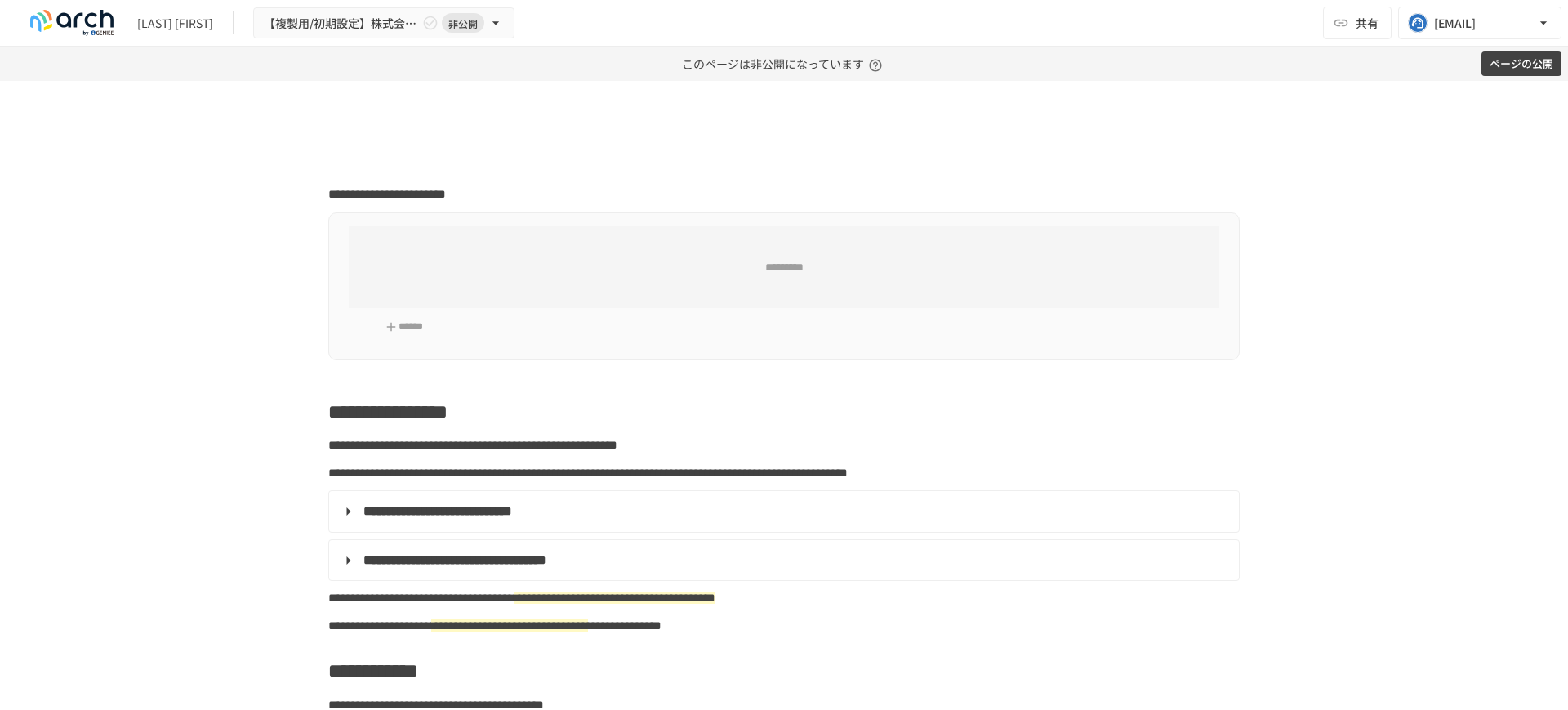 scroll, scrollTop: 0, scrollLeft: 0, axis: both 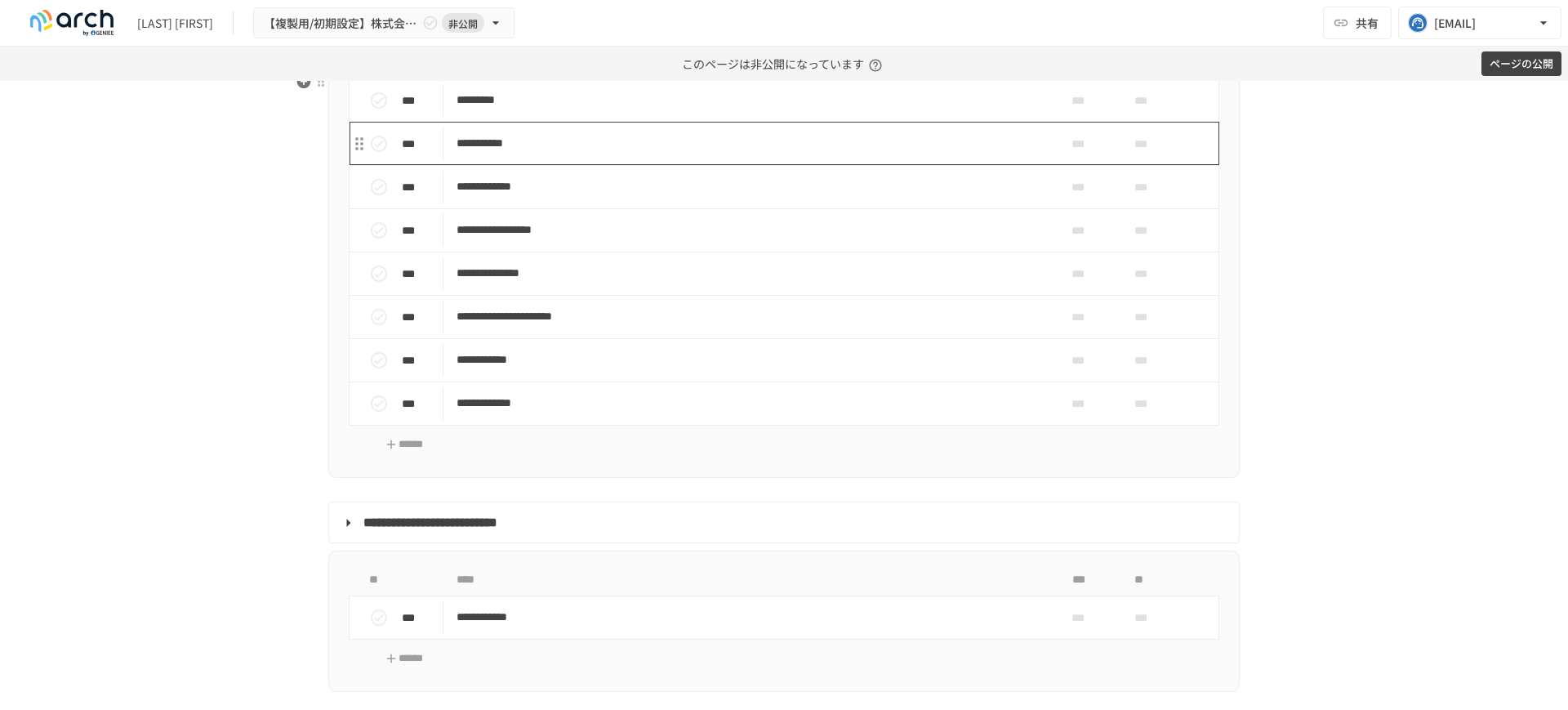 click on "**********" at bounding box center [750, 143] 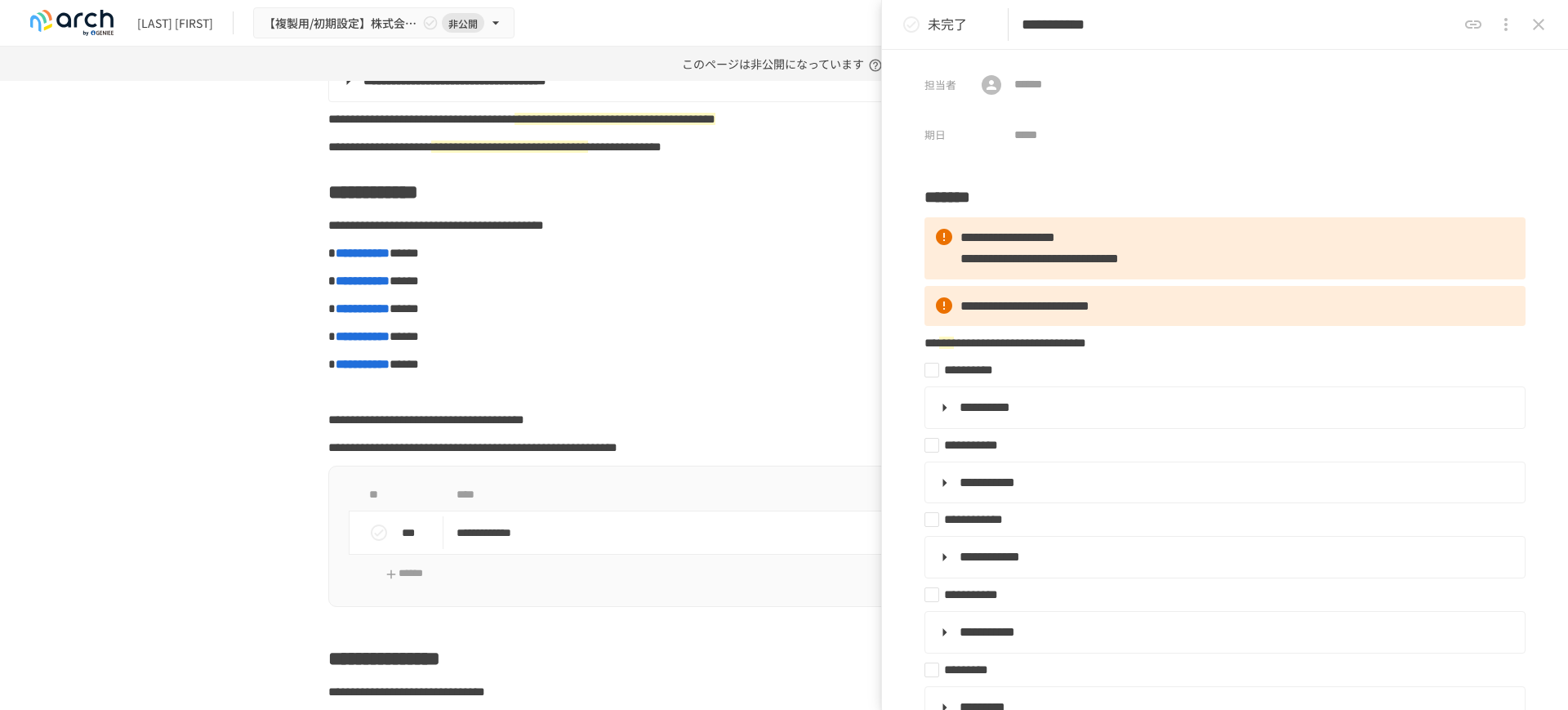 scroll, scrollTop: 613, scrollLeft: 0, axis: vertical 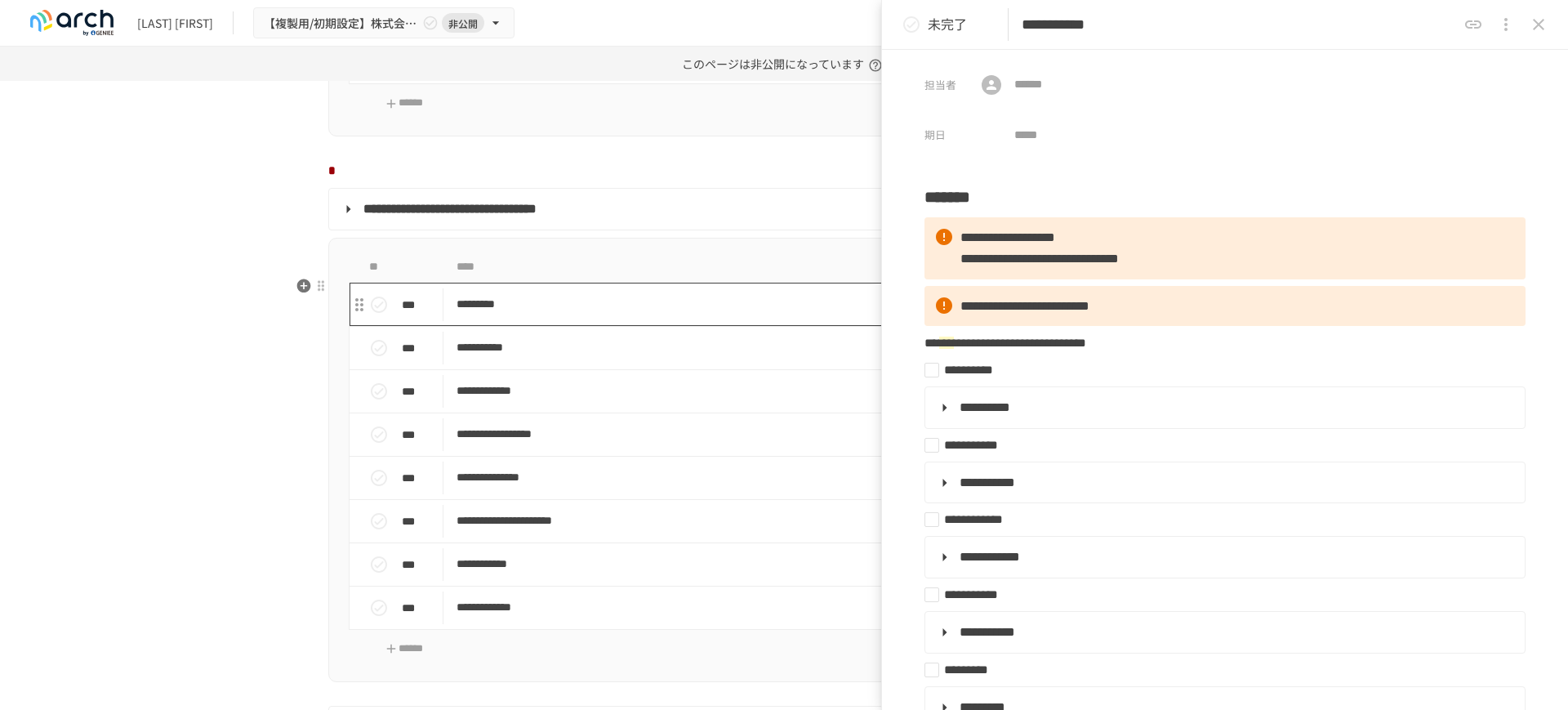 click on "*********" at bounding box center (750, 304) 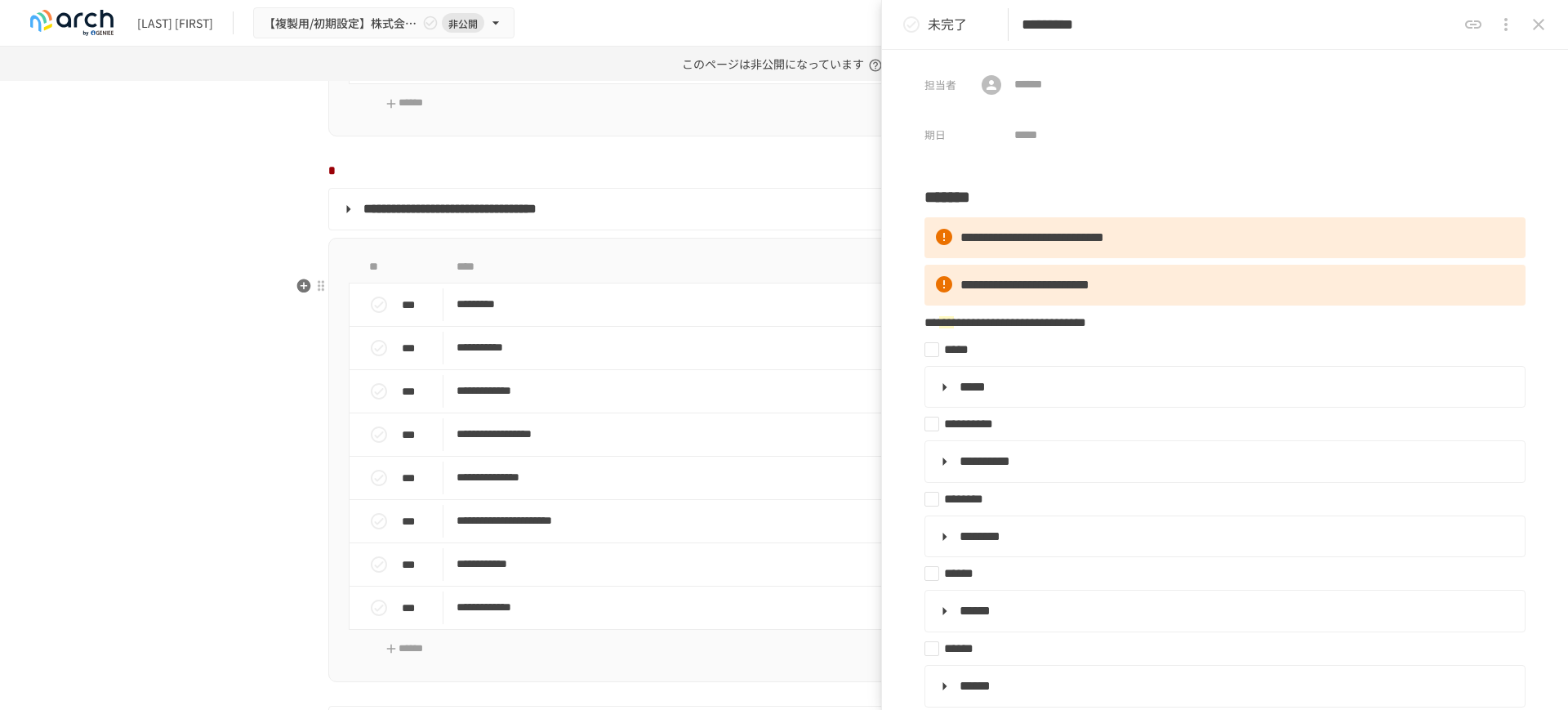 scroll, scrollTop: 41, scrollLeft: 0, axis: vertical 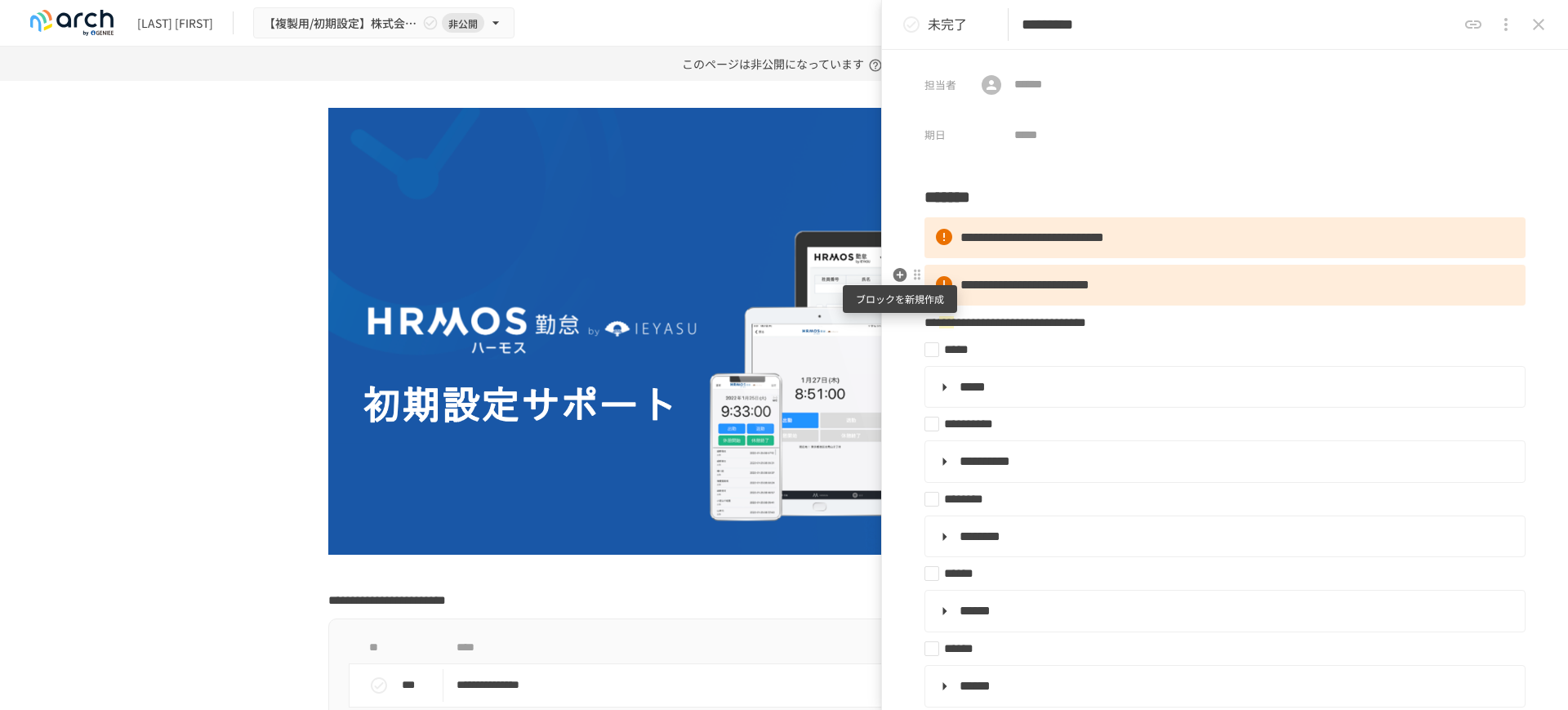 click 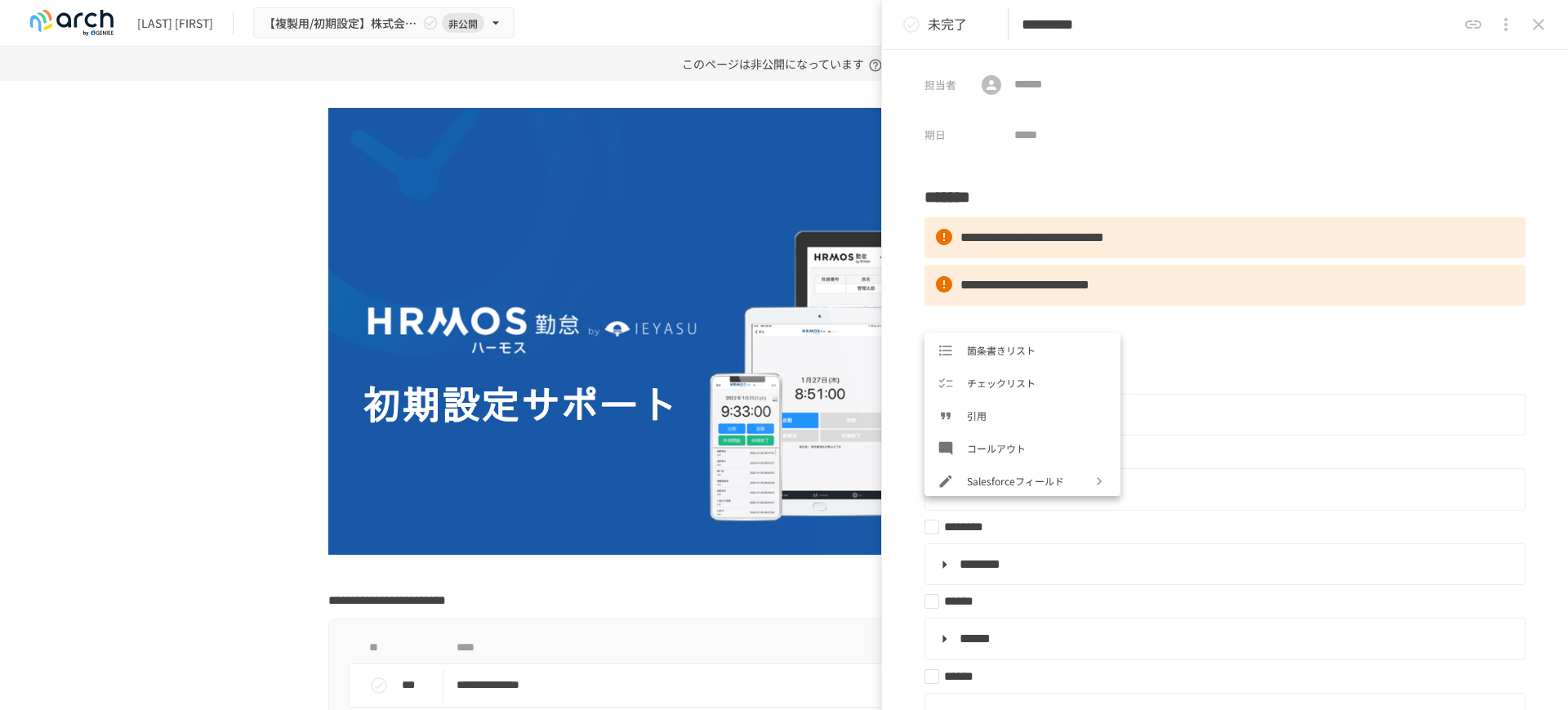 scroll, scrollTop: 204, scrollLeft: 0, axis: vertical 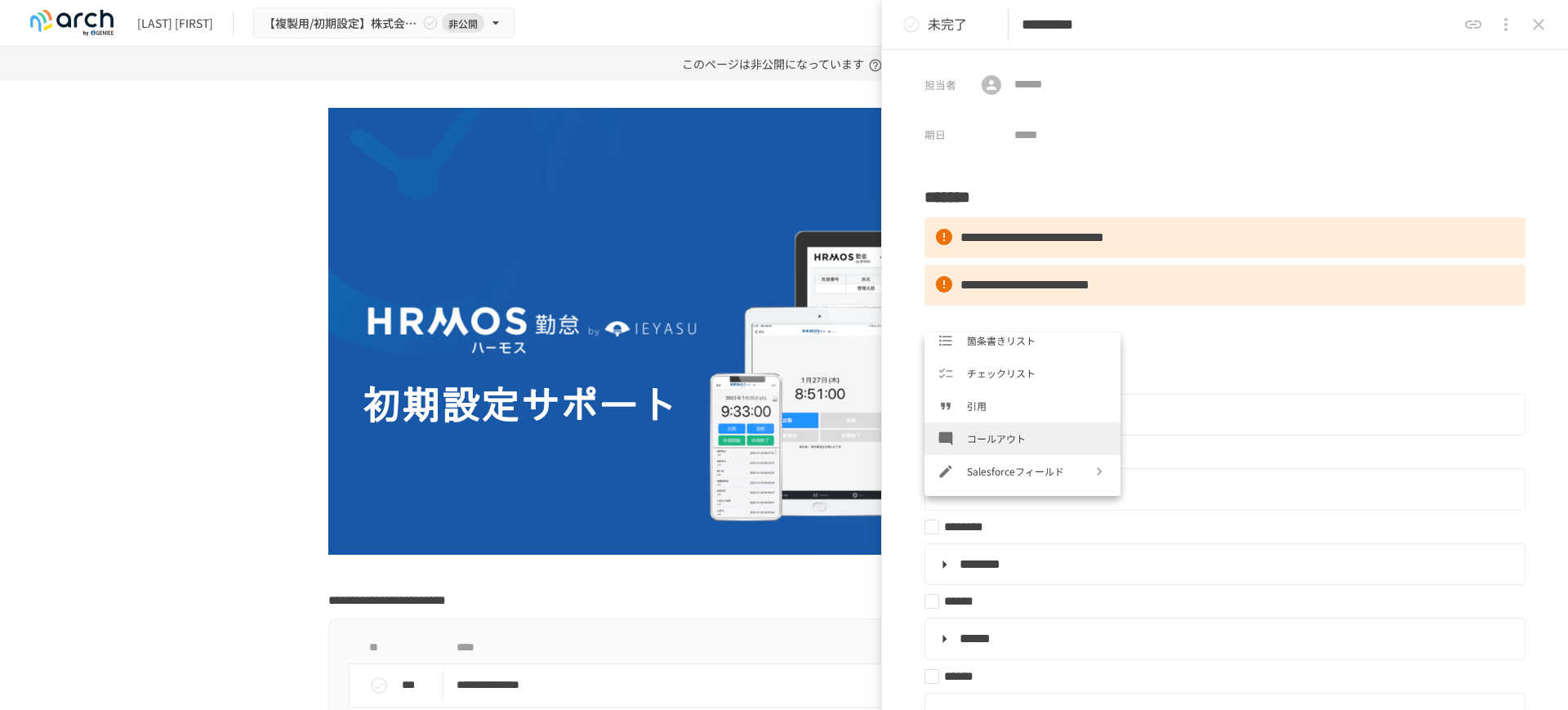 click on "**********" at bounding box center [784, 395] 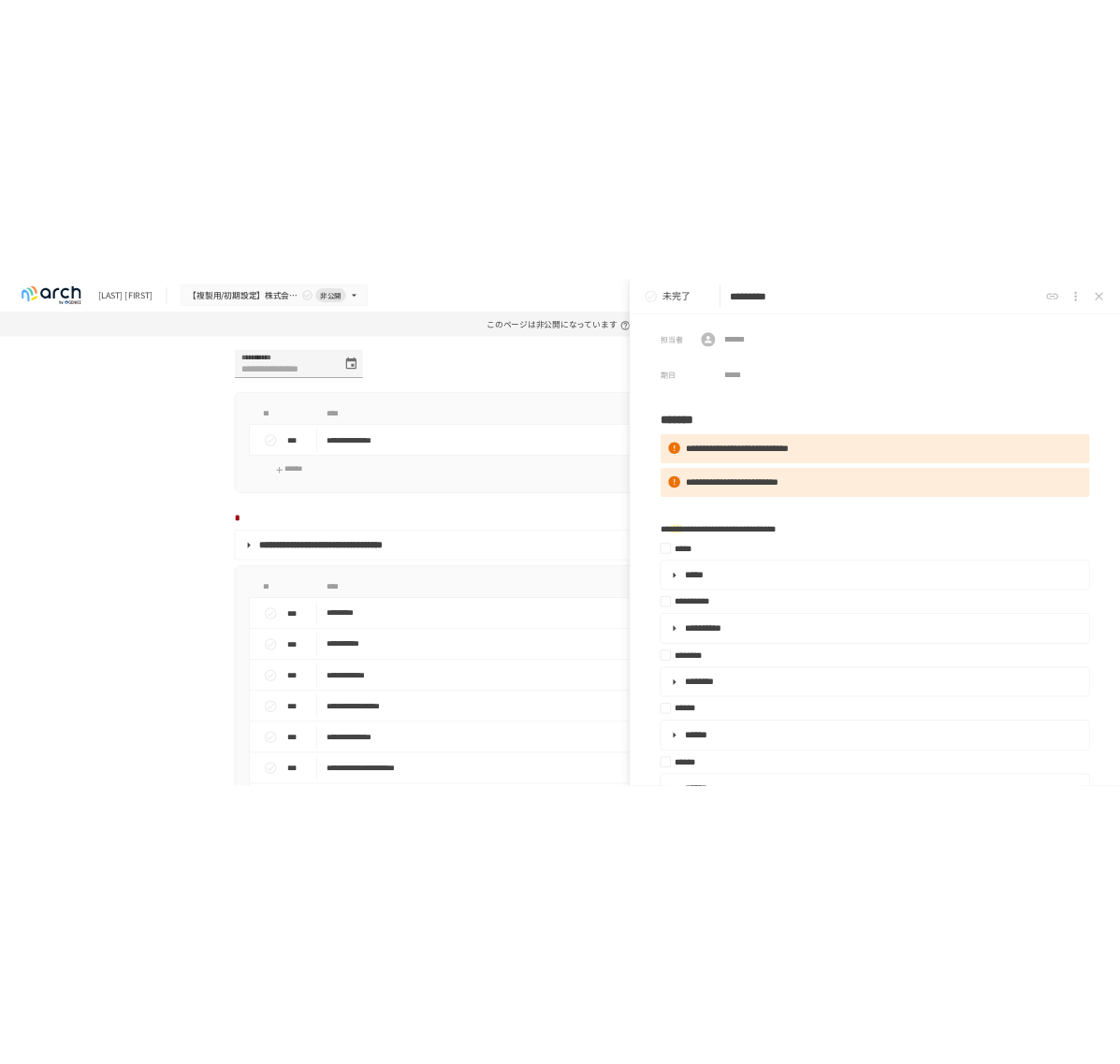 scroll, scrollTop: 1926, scrollLeft: 0, axis: vertical 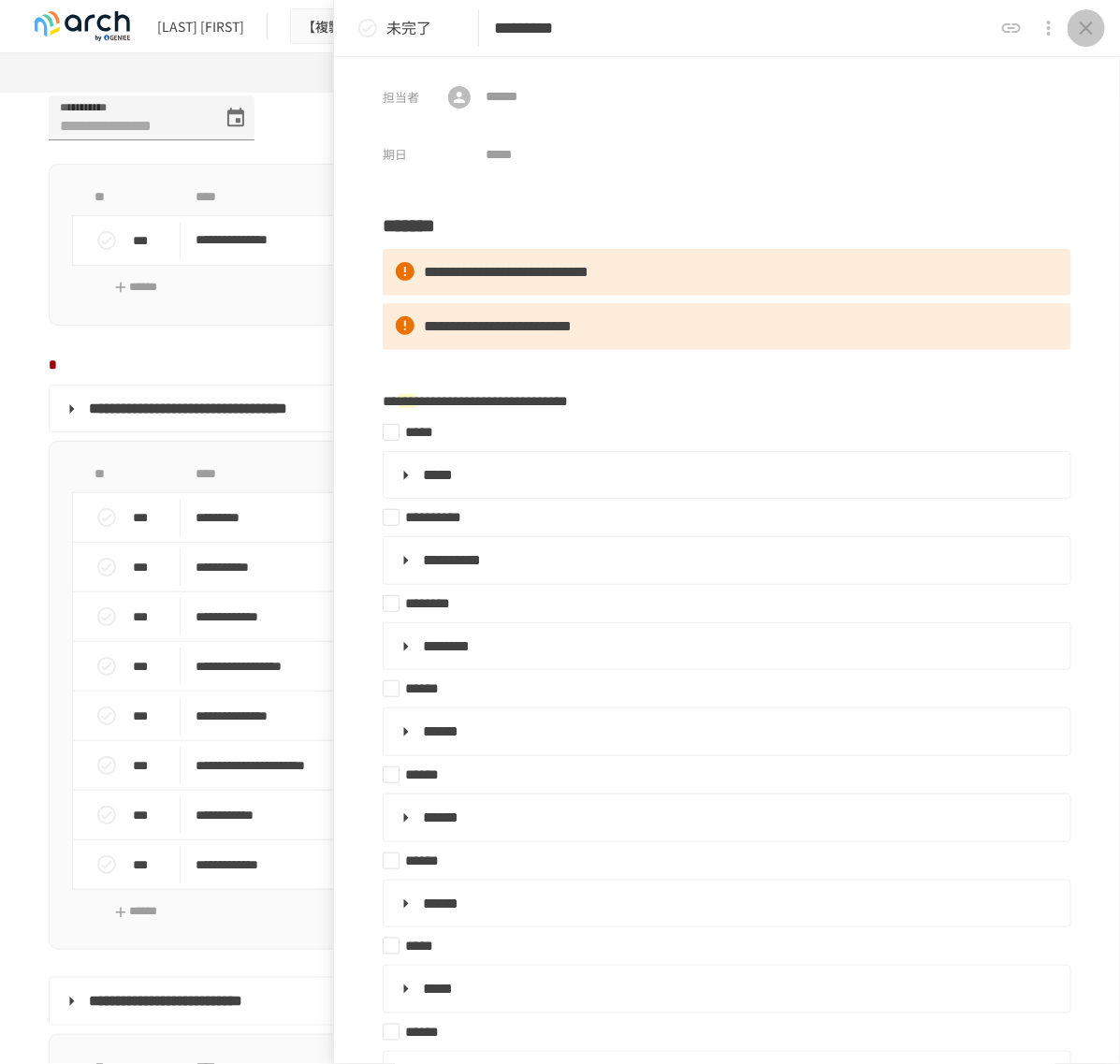 click at bounding box center (1086, 28) 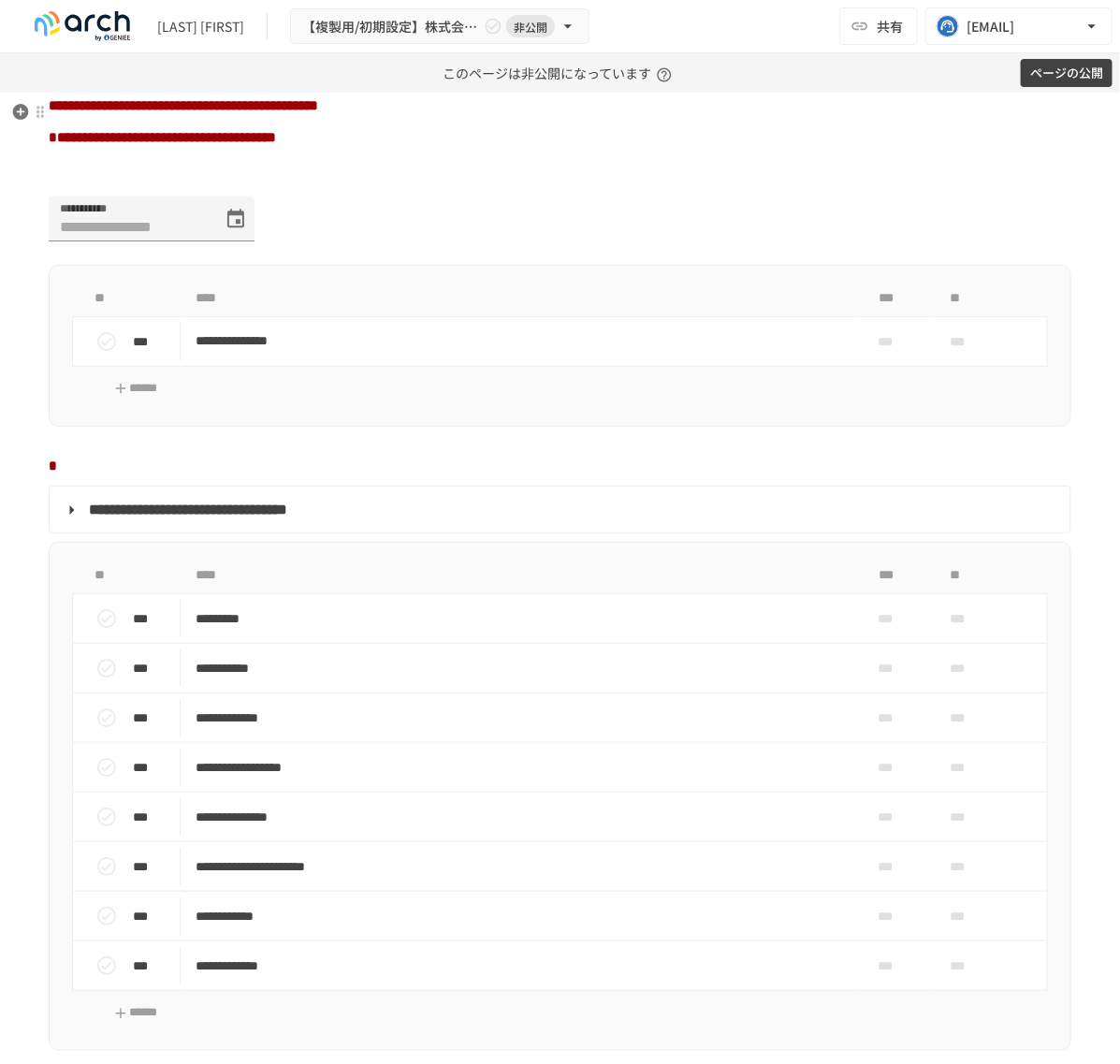 scroll, scrollTop: 2035, scrollLeft: 0, axis: vertical 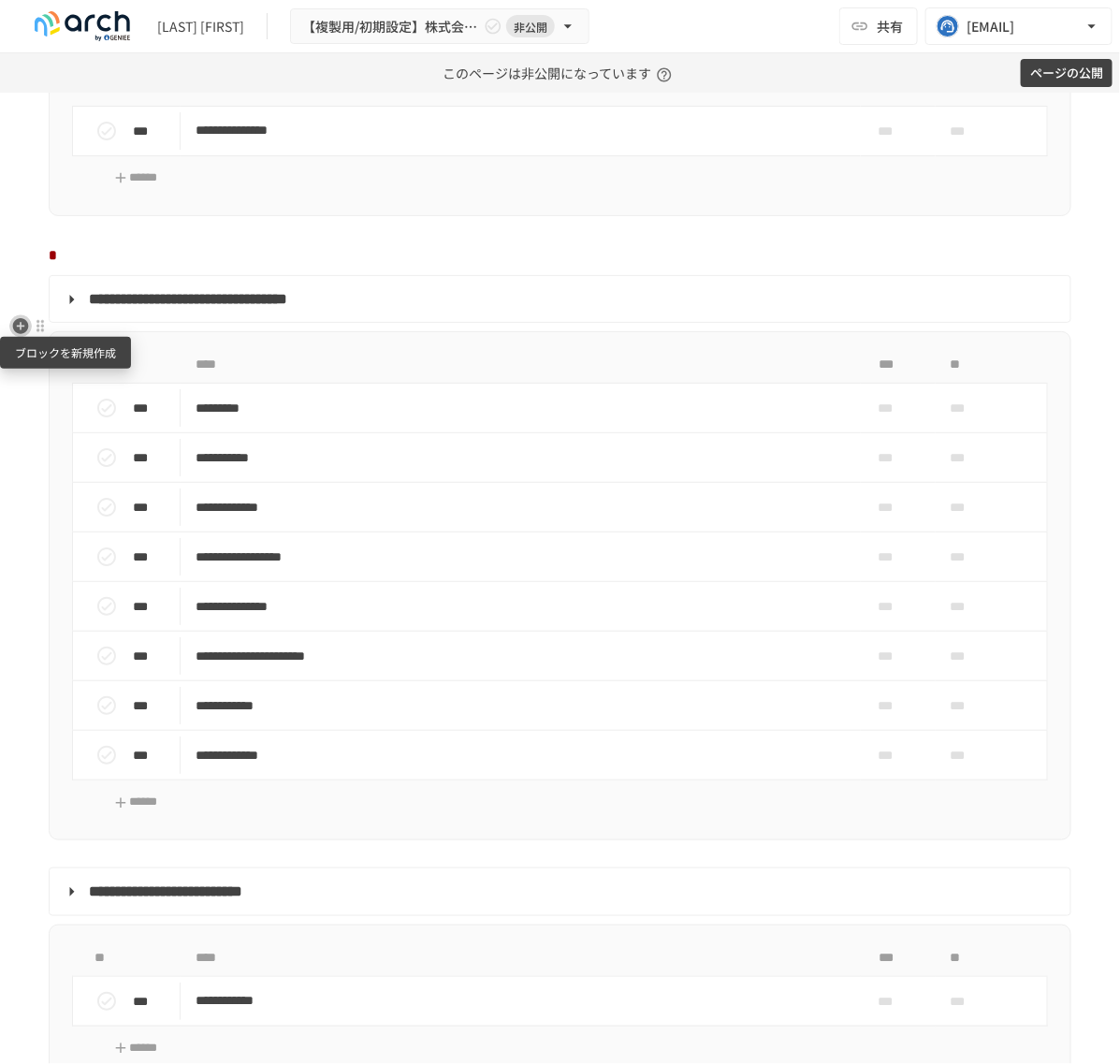 click 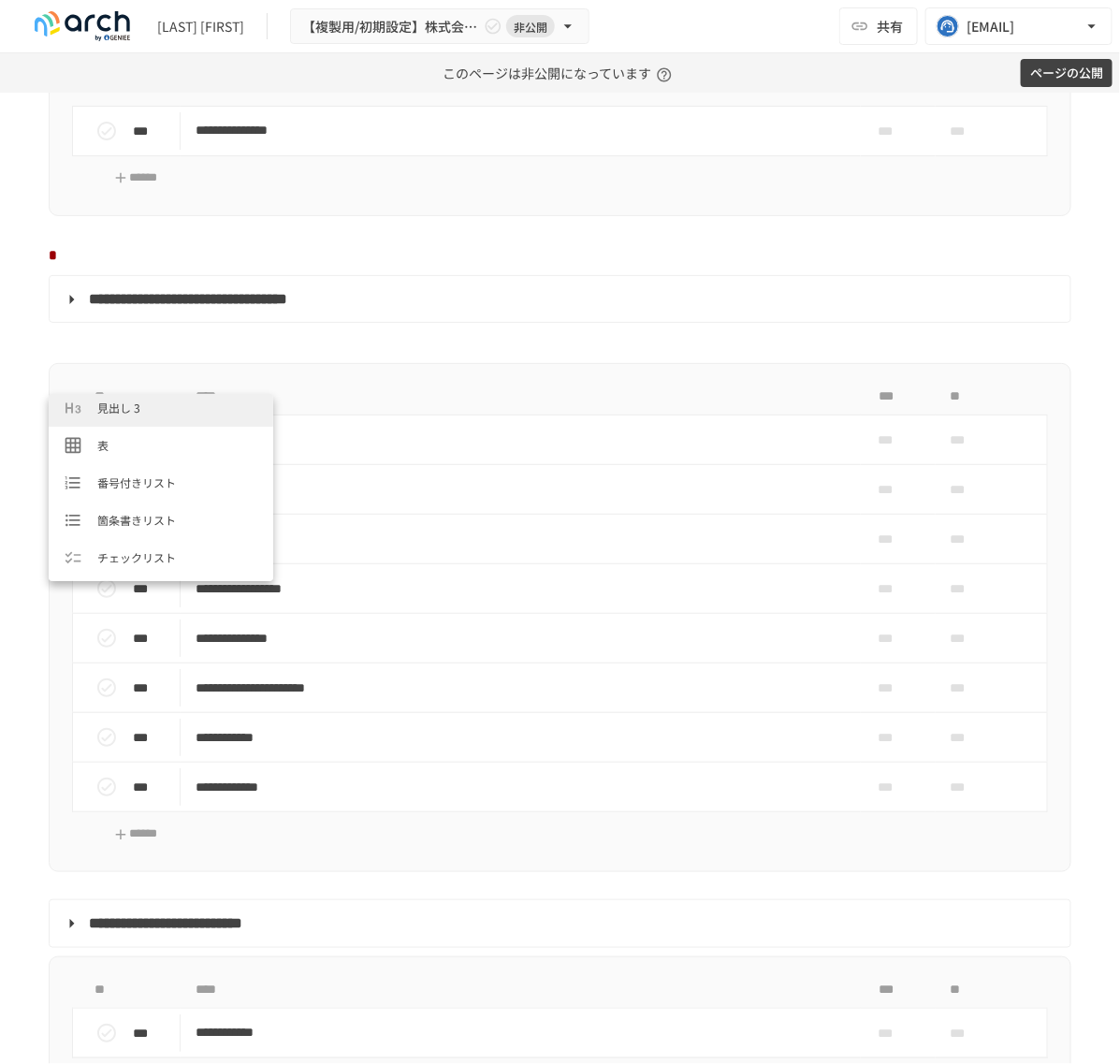 scroll, scrollTop: 234, scrollLeft: 0, axis: vertical 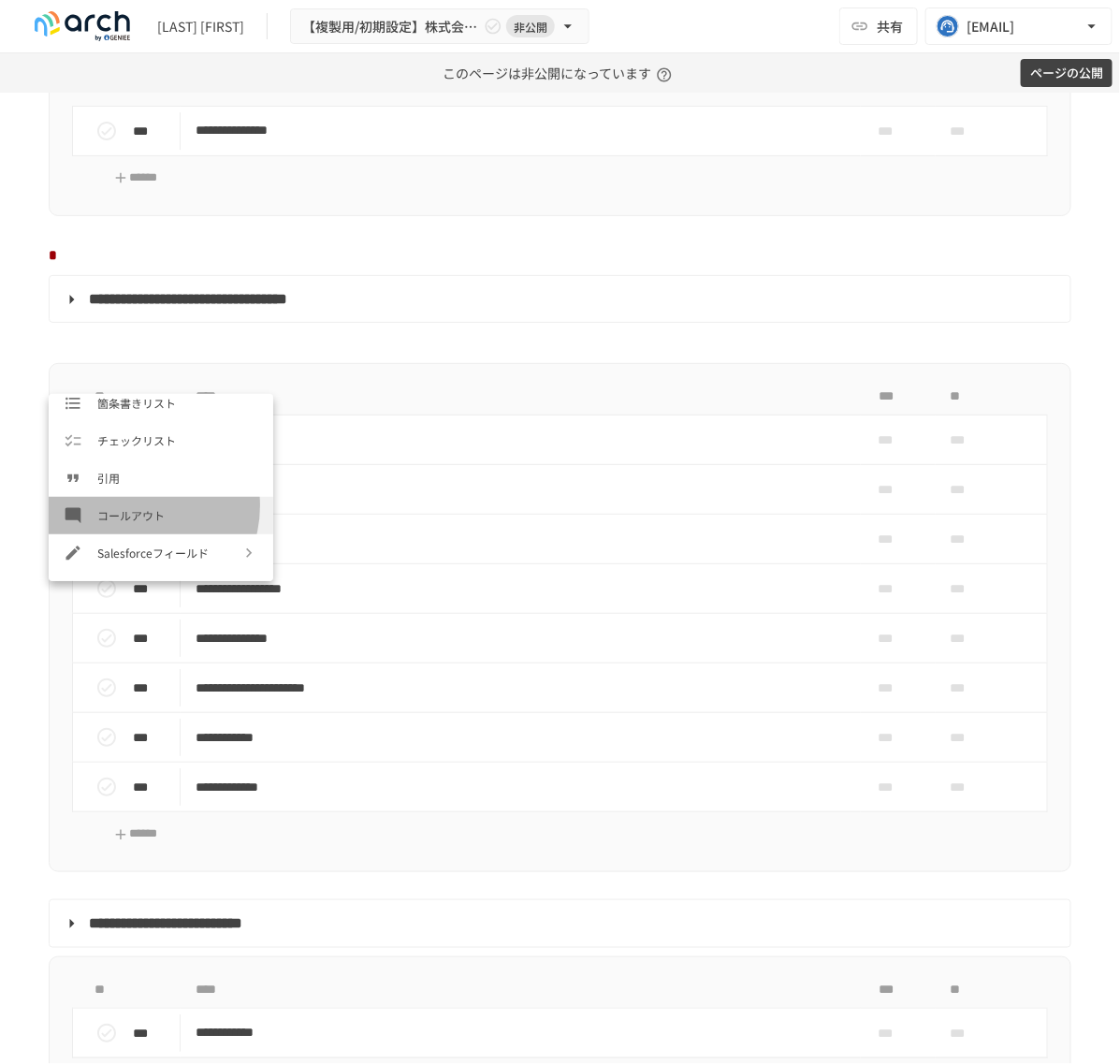 click on "コールアウト" at bounding box center (178, 515) 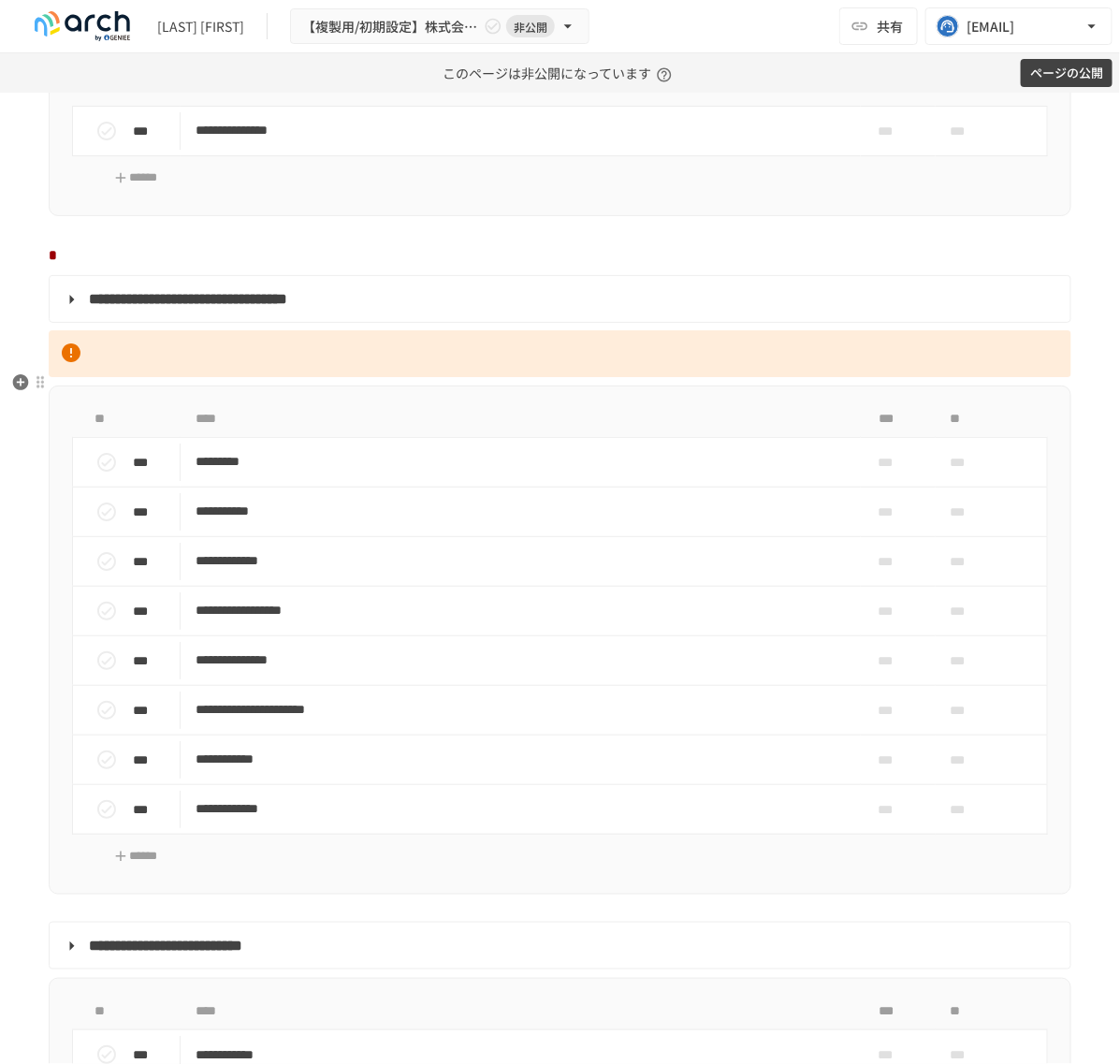 click at bounding box center [560, 354] 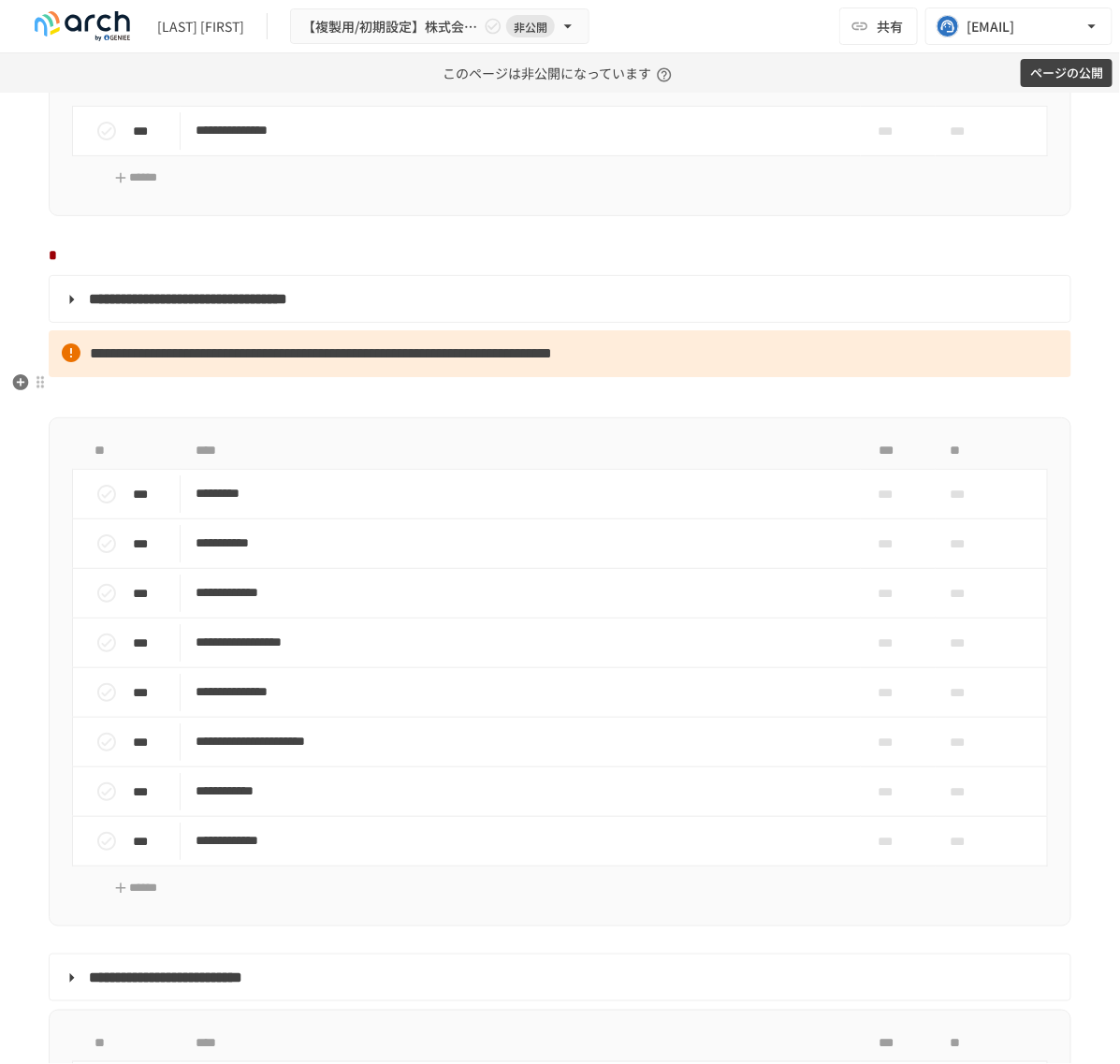 click on "**********" at bounding box center [321, 353] 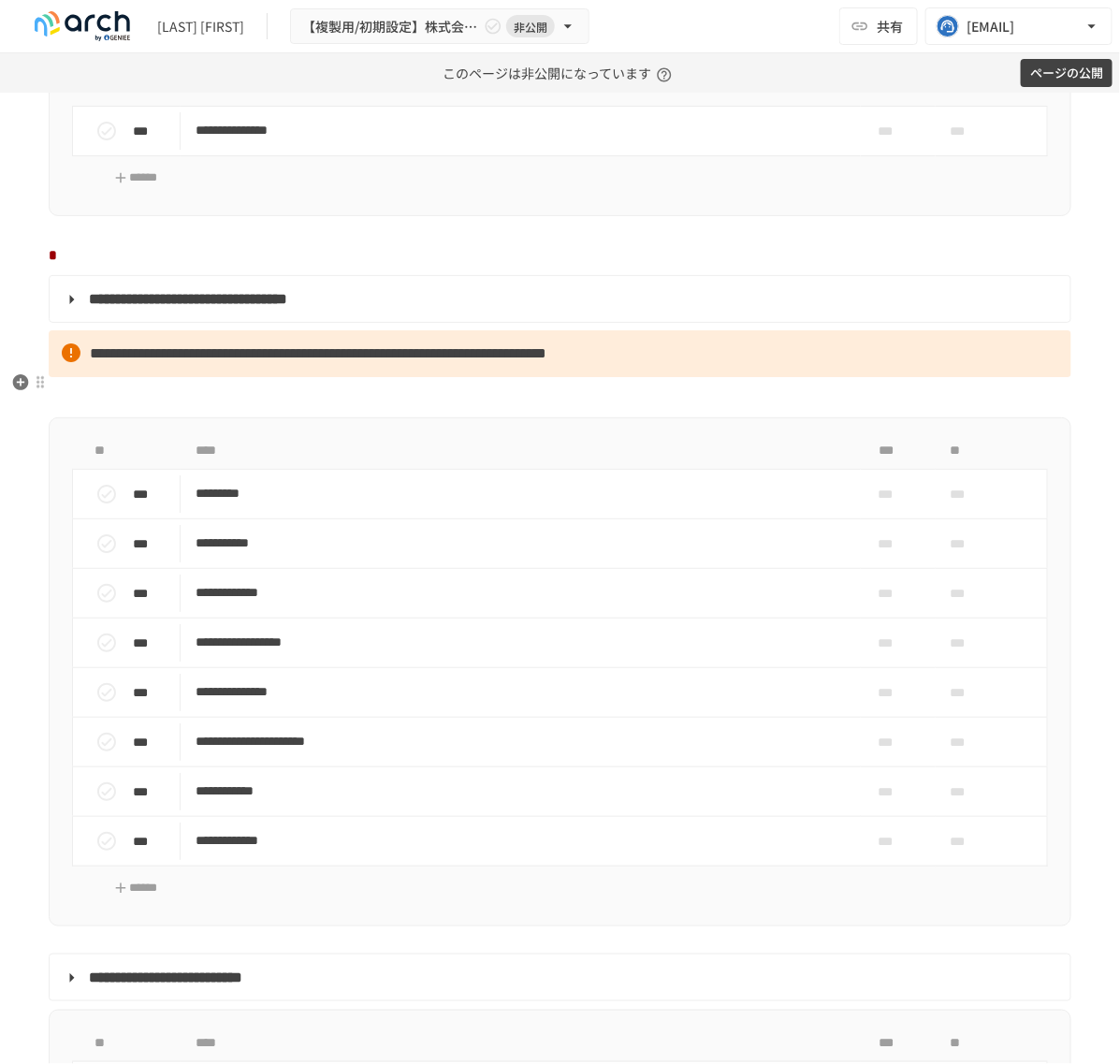 click on "**********" at bounding box center [318, 353] 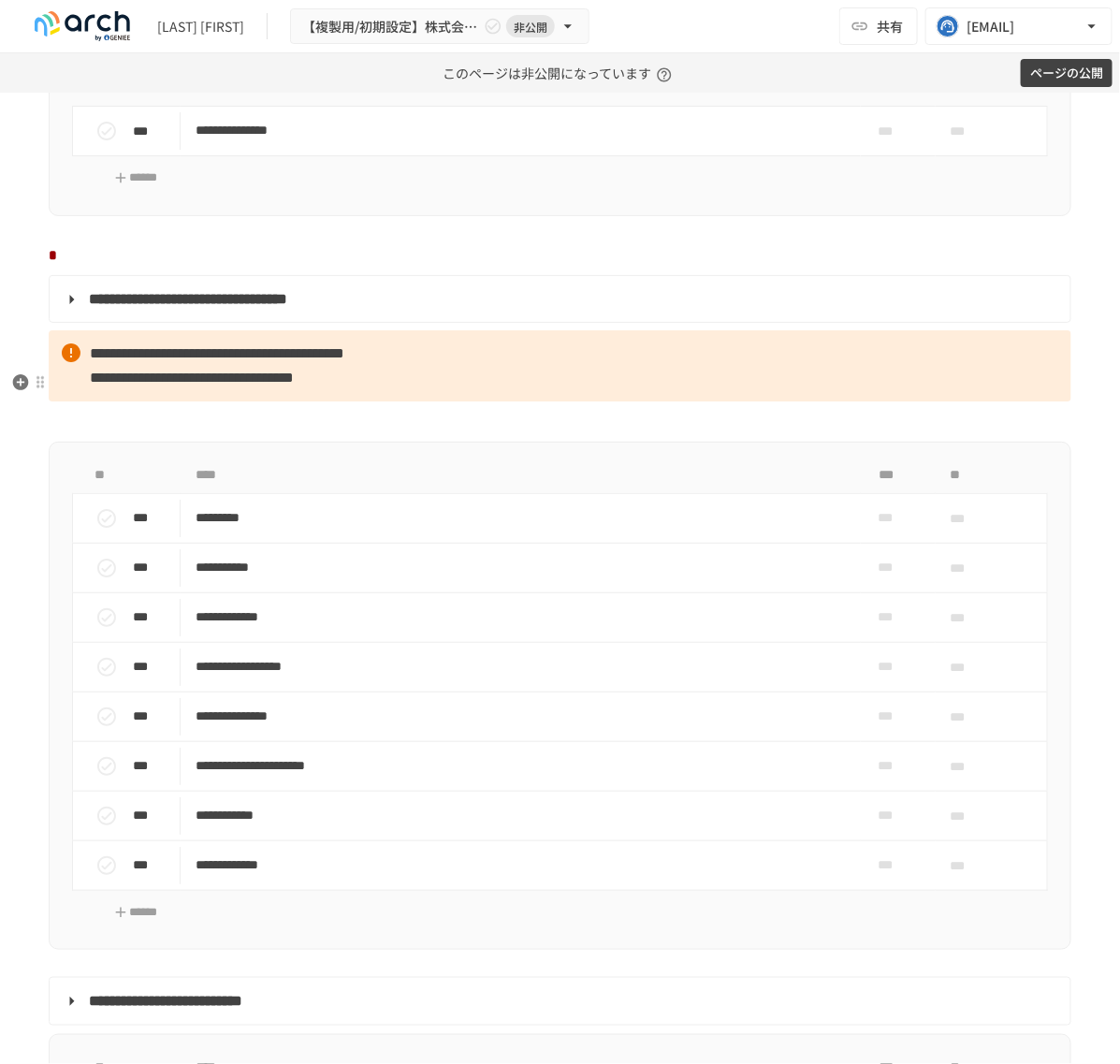 click on "**********" at bounding box center [560, 365] 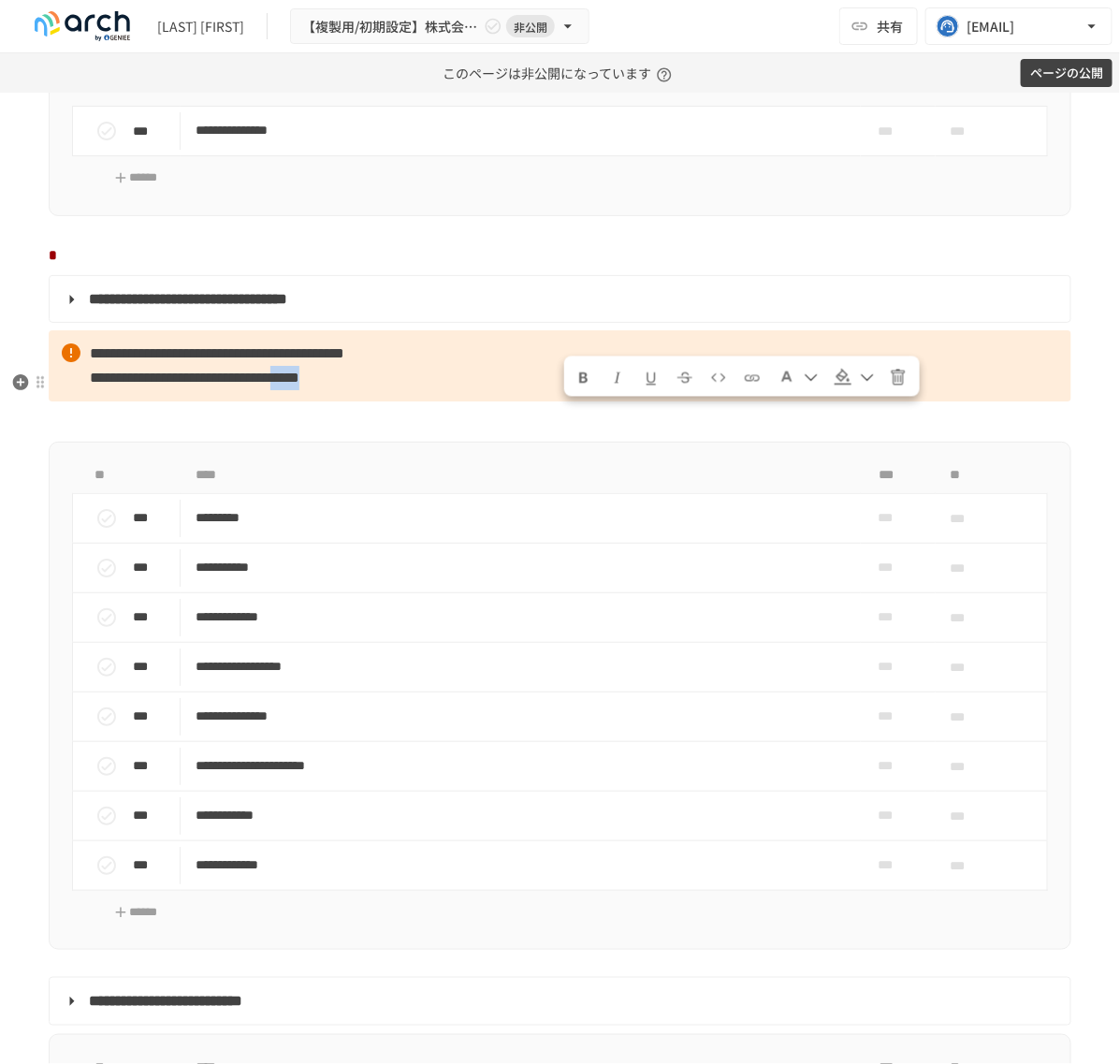 drag, startPoint x: 572, startPoint y: 417, endPoint x: 662, endPoint y: 414, distance: 90.05 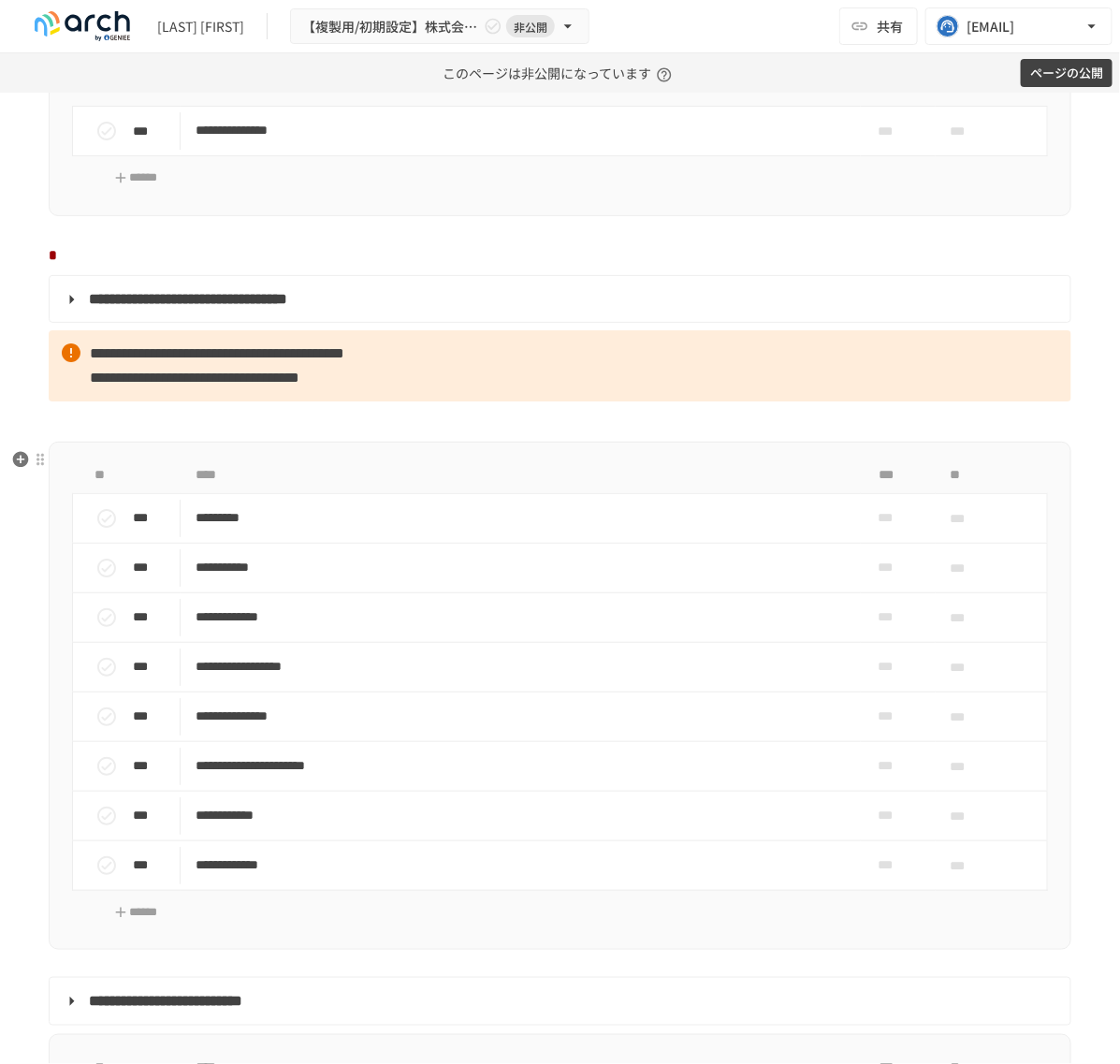 click at bounding box center (560, 421) 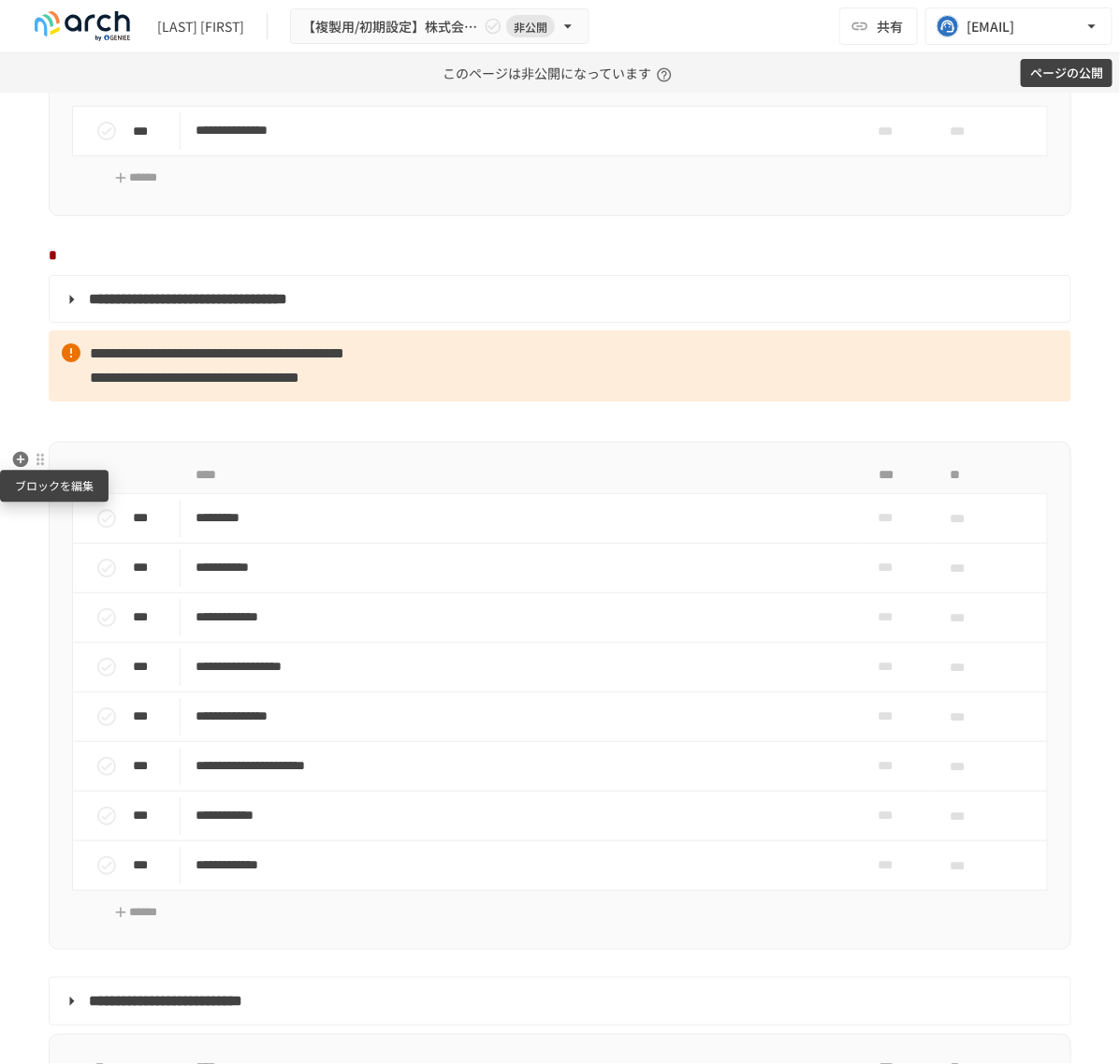 click at bounding box center (40, 459) 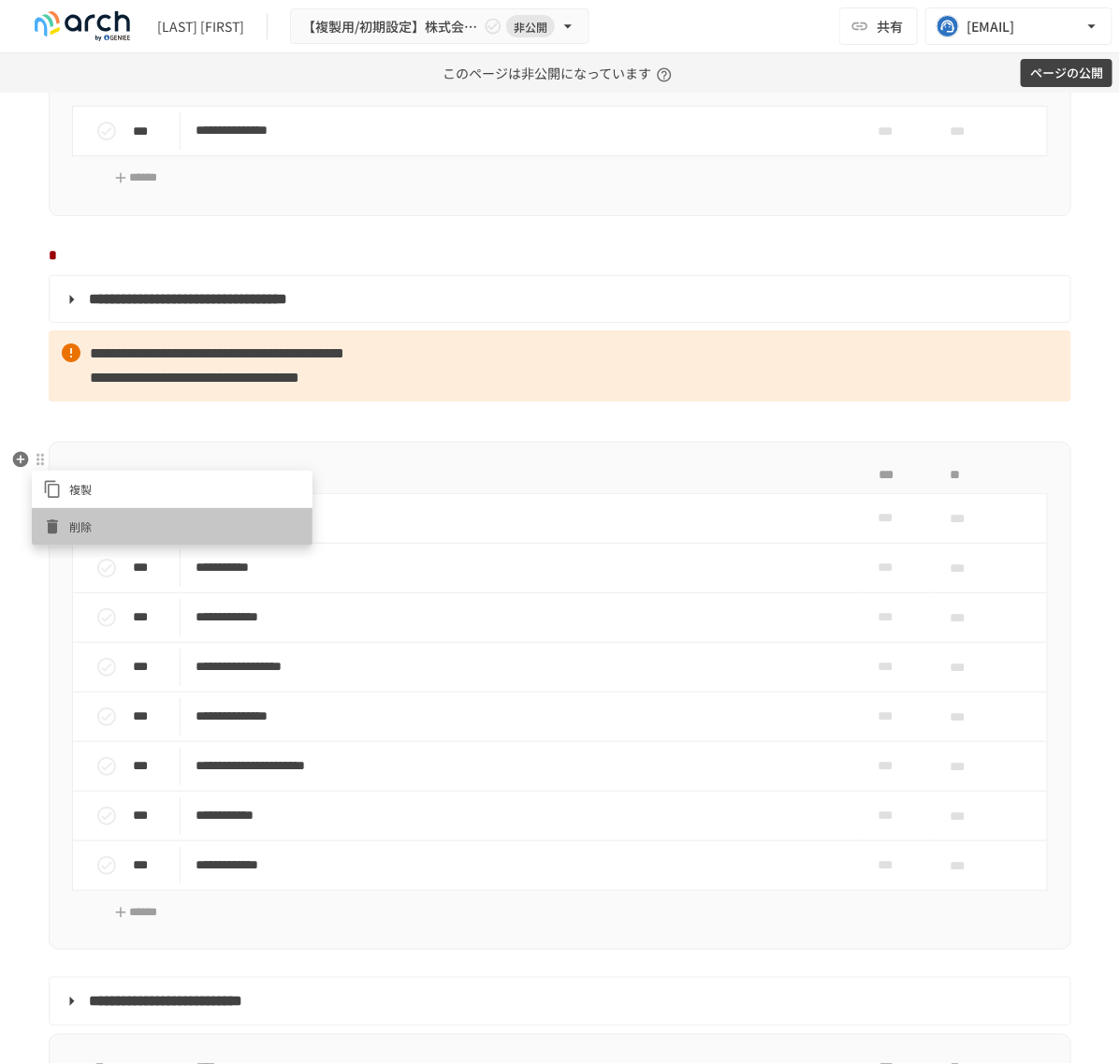 click on "削除" at bounding box center [172, 527] 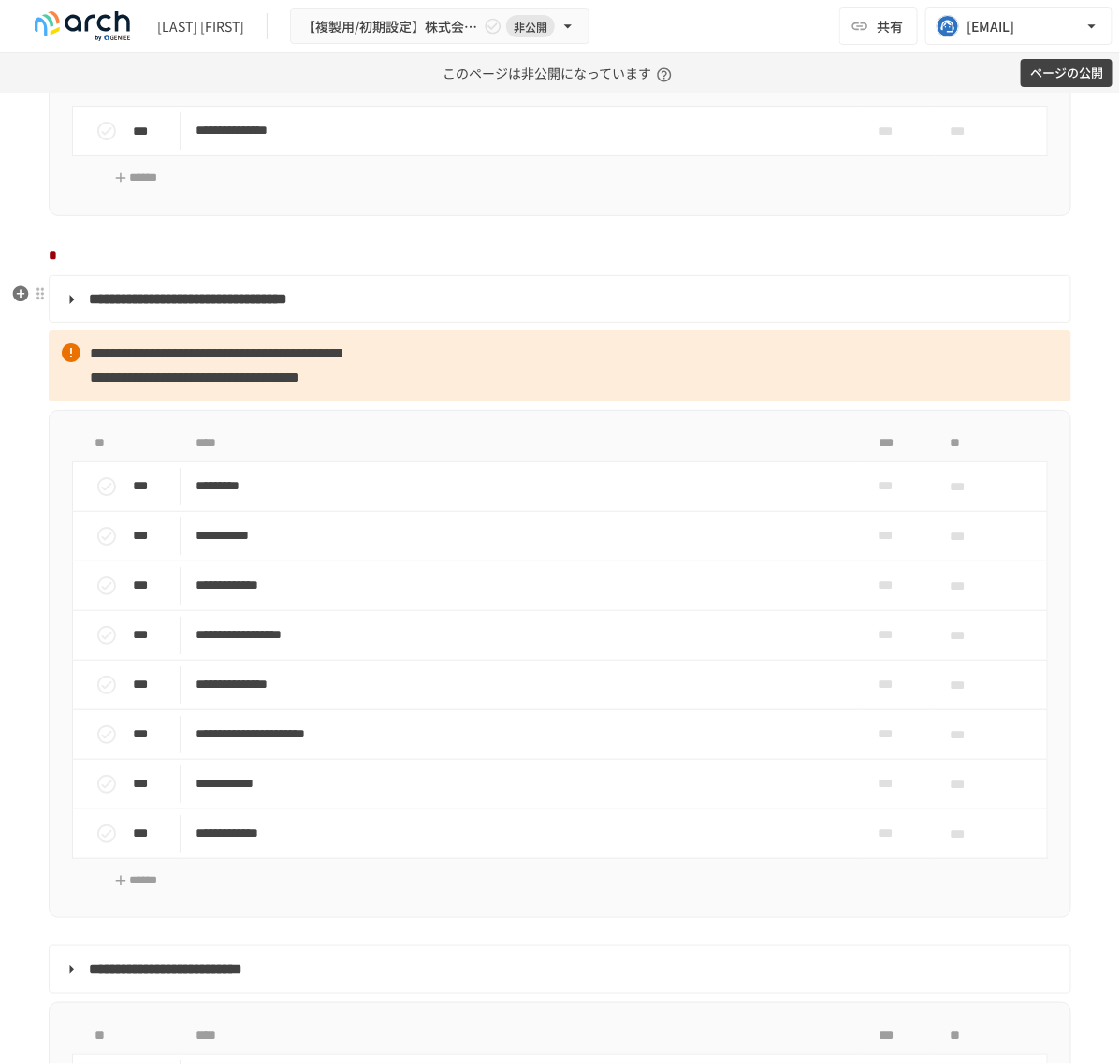 click at bounding box center (560, 255) 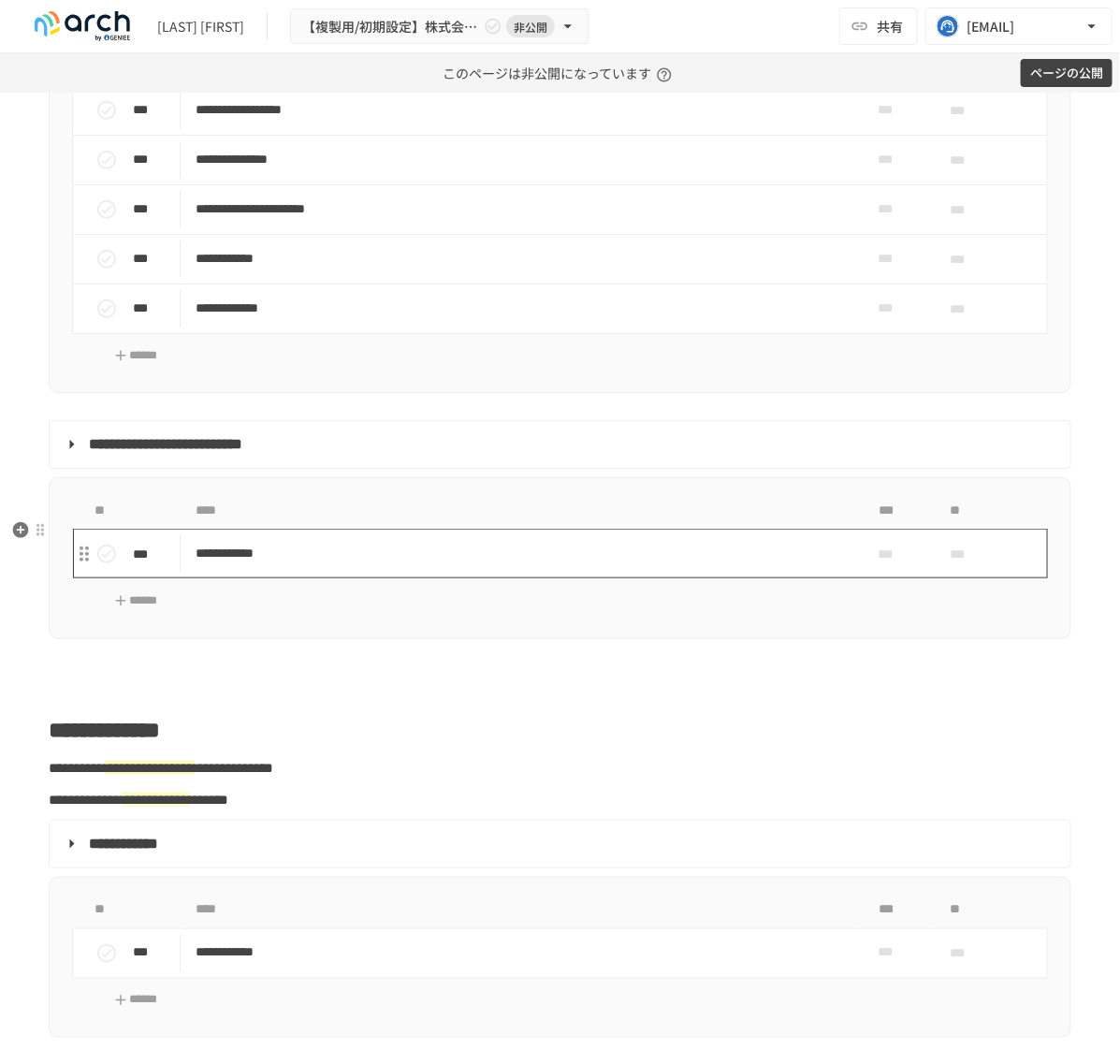 scroll, scrollTop: 2620, scrollLeft: 0, axis: vertical 